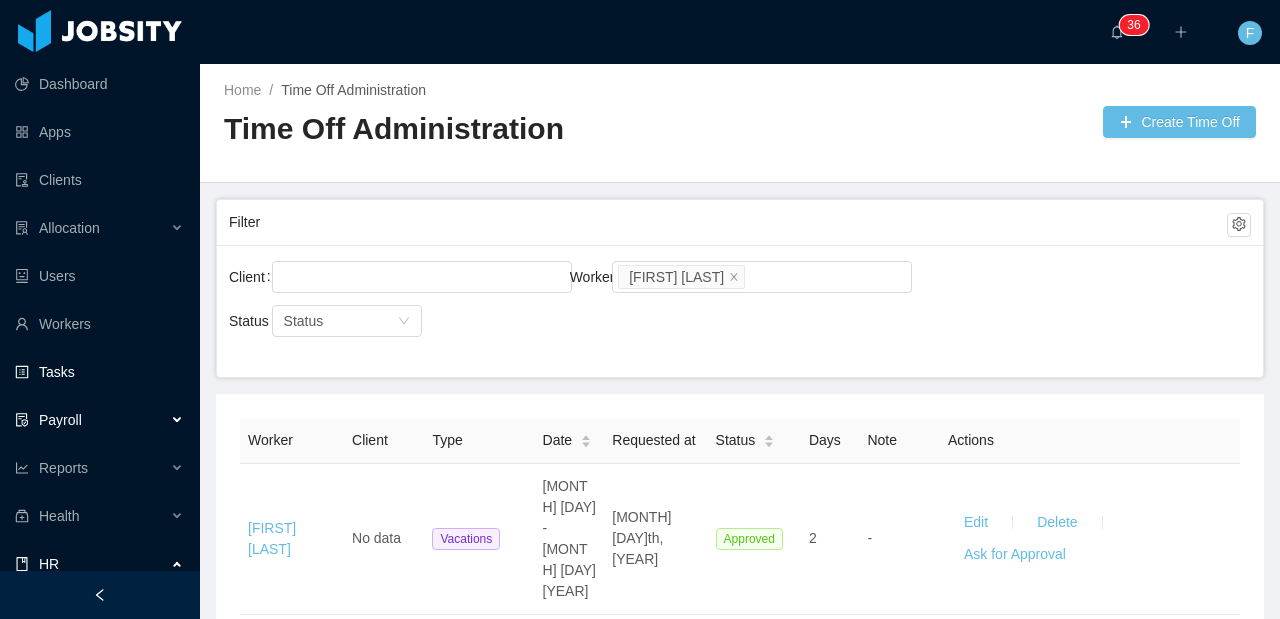 scroll, scrollTop: 0, scrollLeft: 0, axis: both 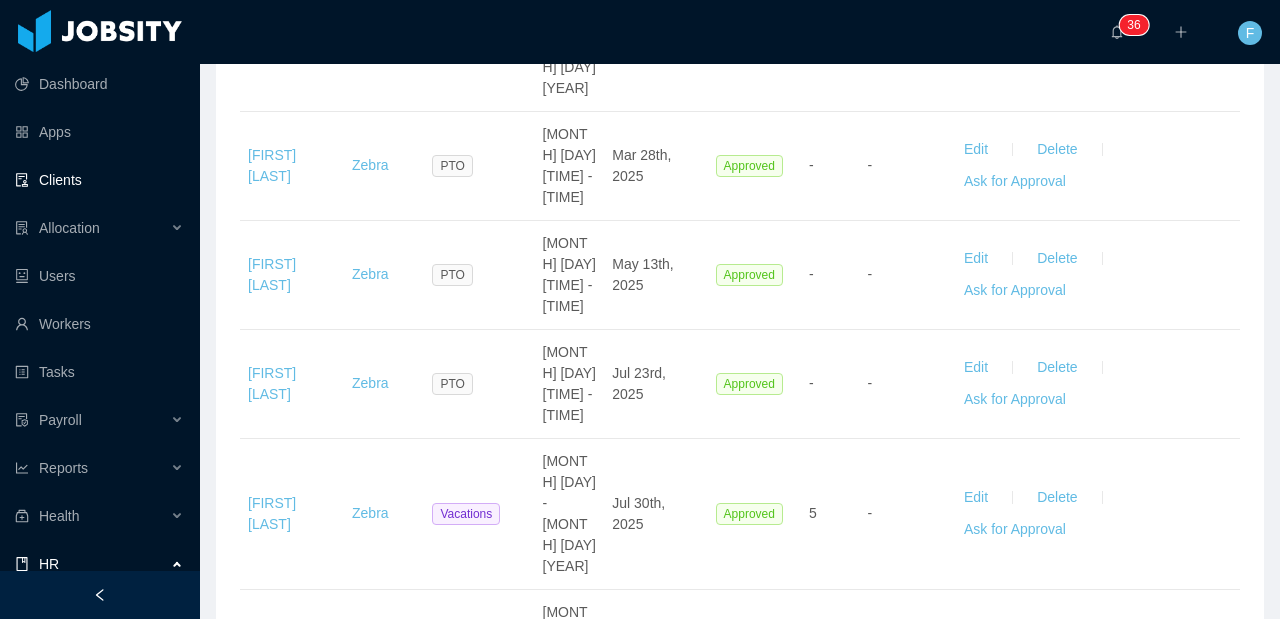 drag, startPoint x: 69, startPoint y: 169, endPoint x: 138, endPoint y: 186, distance: 71.063354 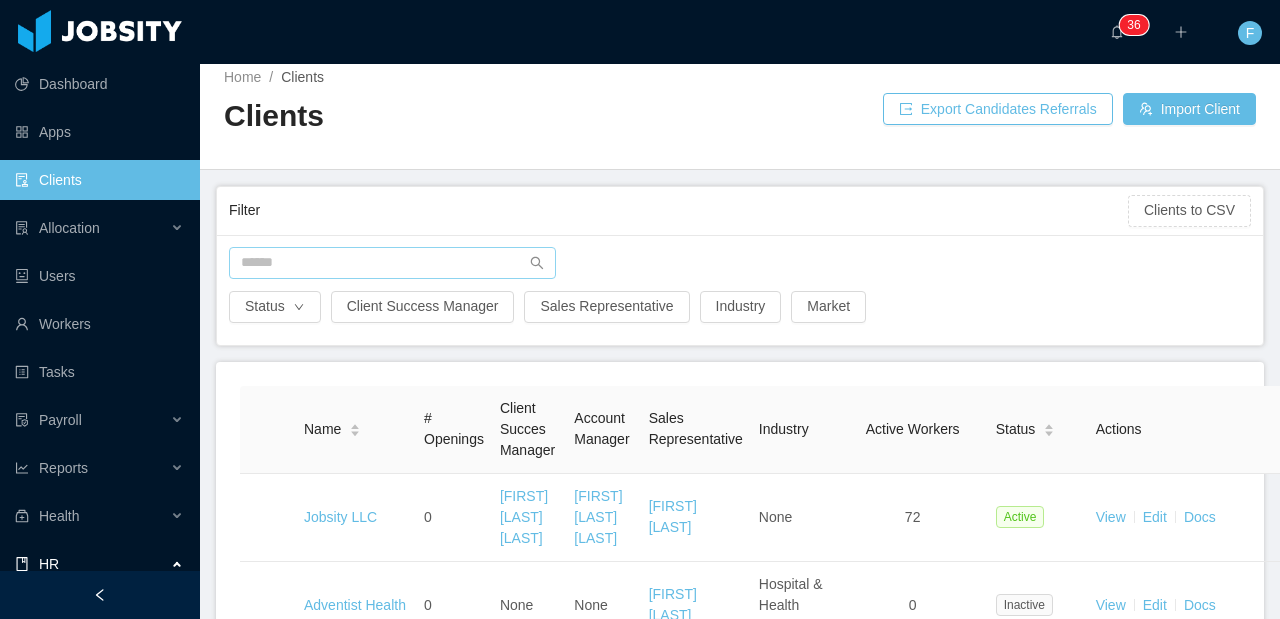 scroll, scrollTop: 0, scrollLeft: 0, axis: both 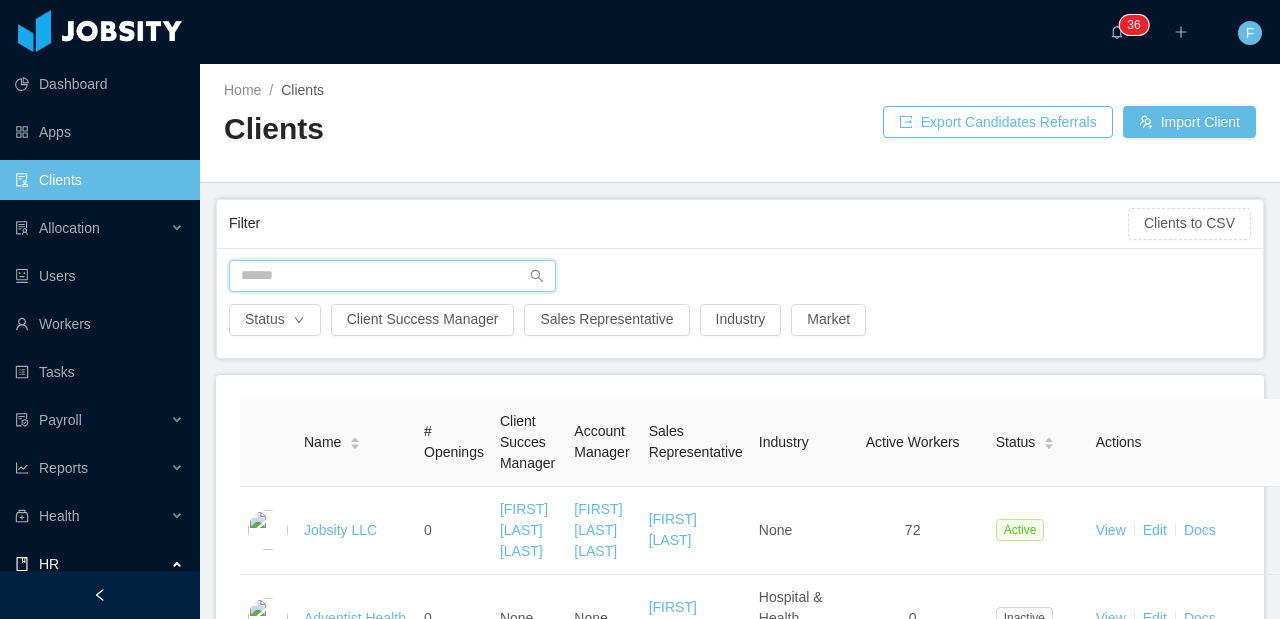 click at bounding box center (392, 276) 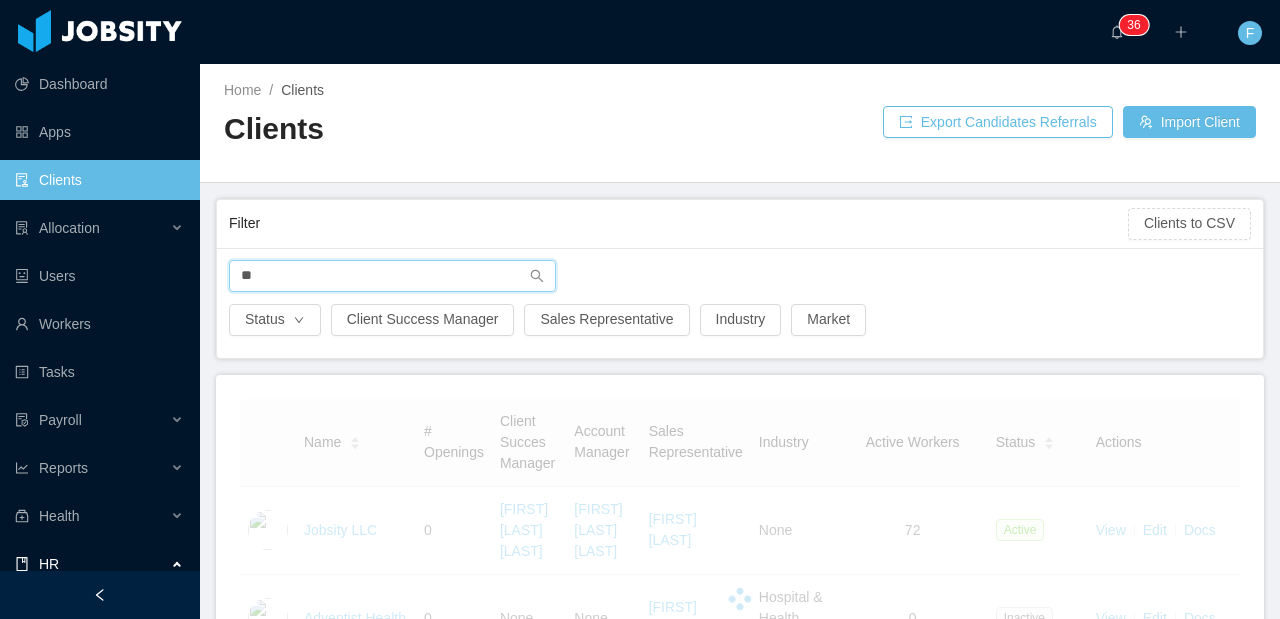 type on "*" 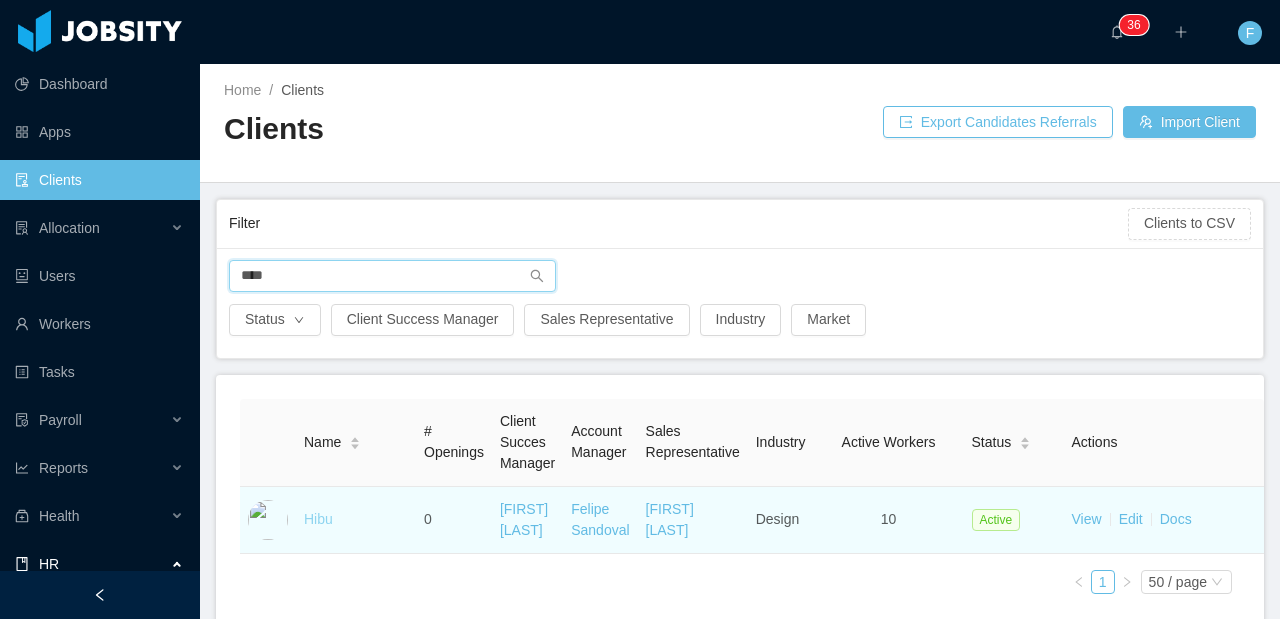 type on "****" 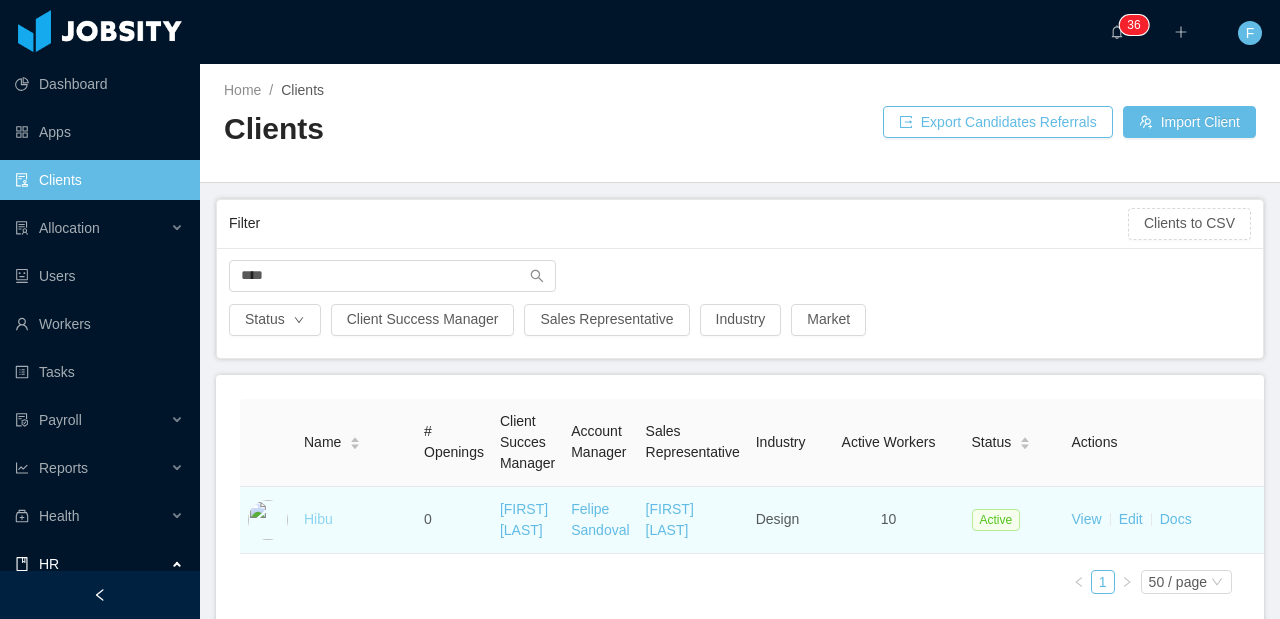 click on "Hibu" at bounding box center (318, 519) 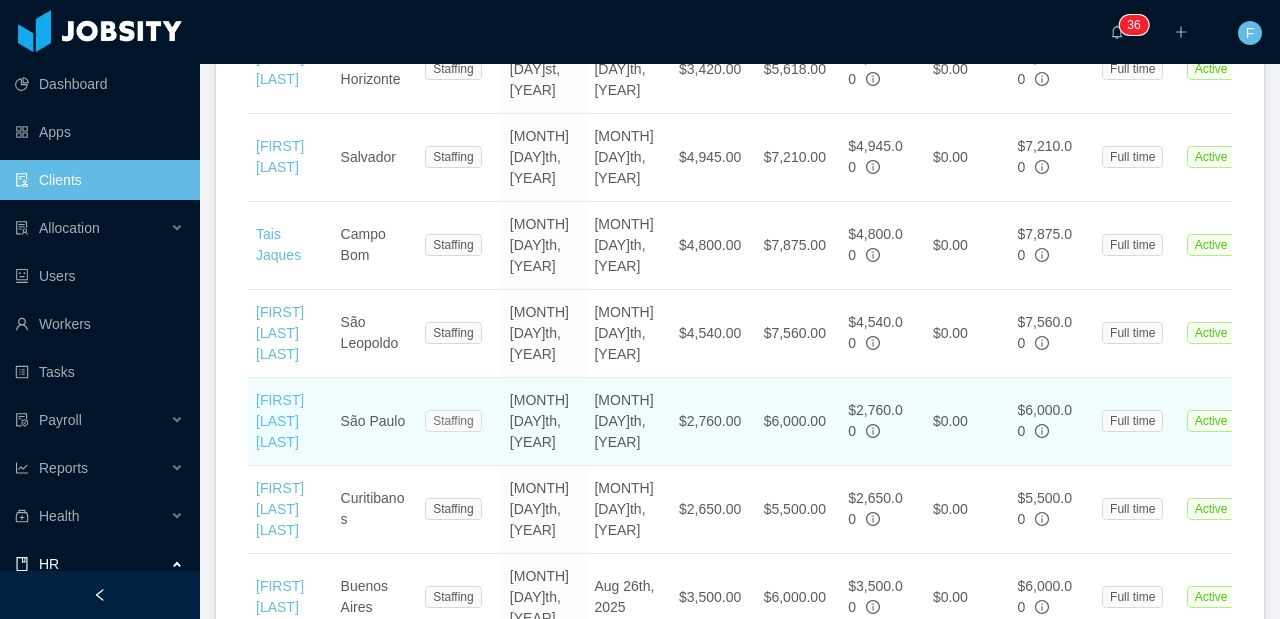 scroll, scrollTop: 1108, scrollLeft: 0, axis: vertical 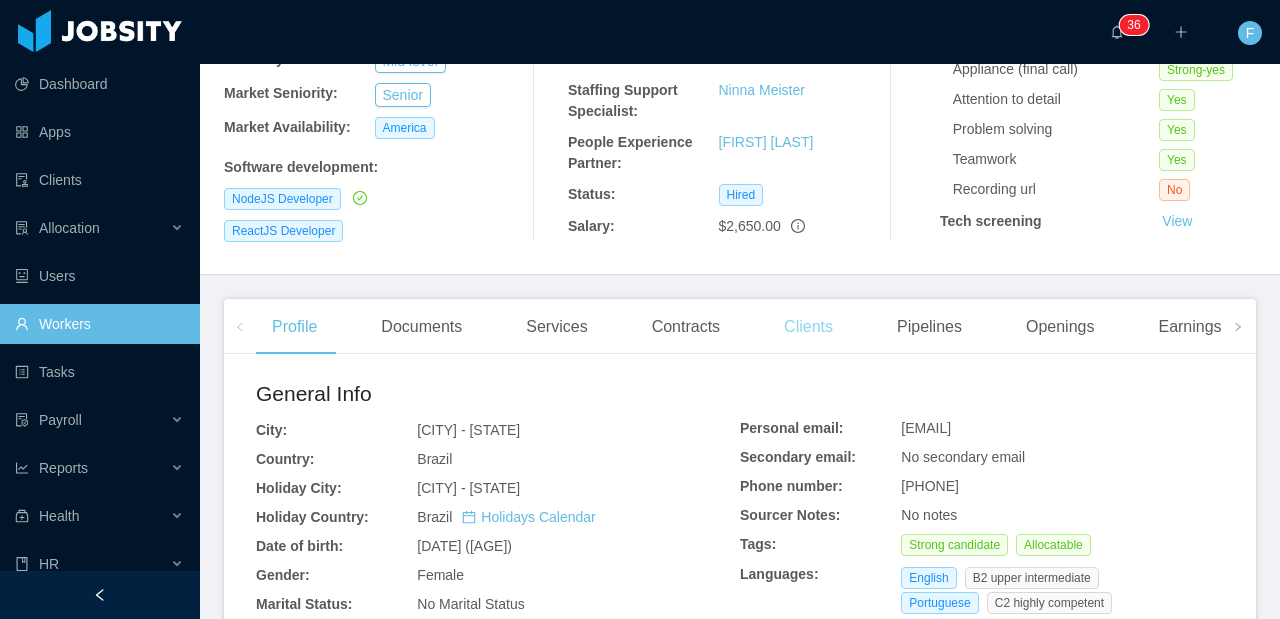 click on "Clients" at bounding box center (808, 327) 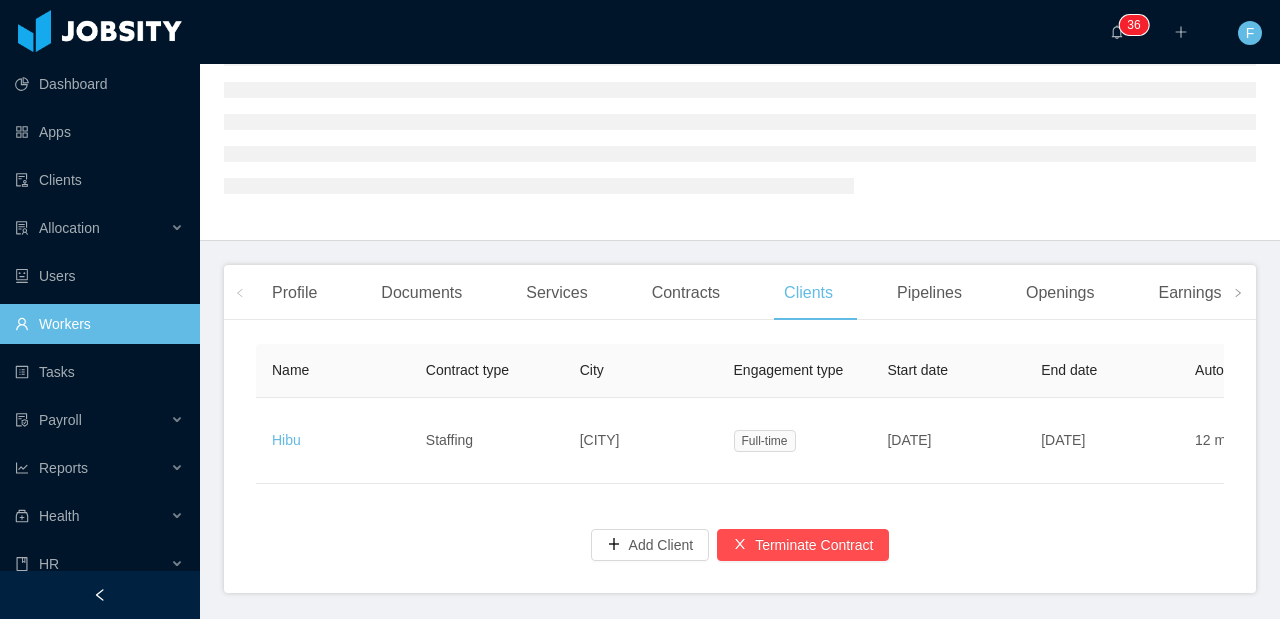 scroll, scrollTop: 260, scrollLeft: 0, axis: vertical 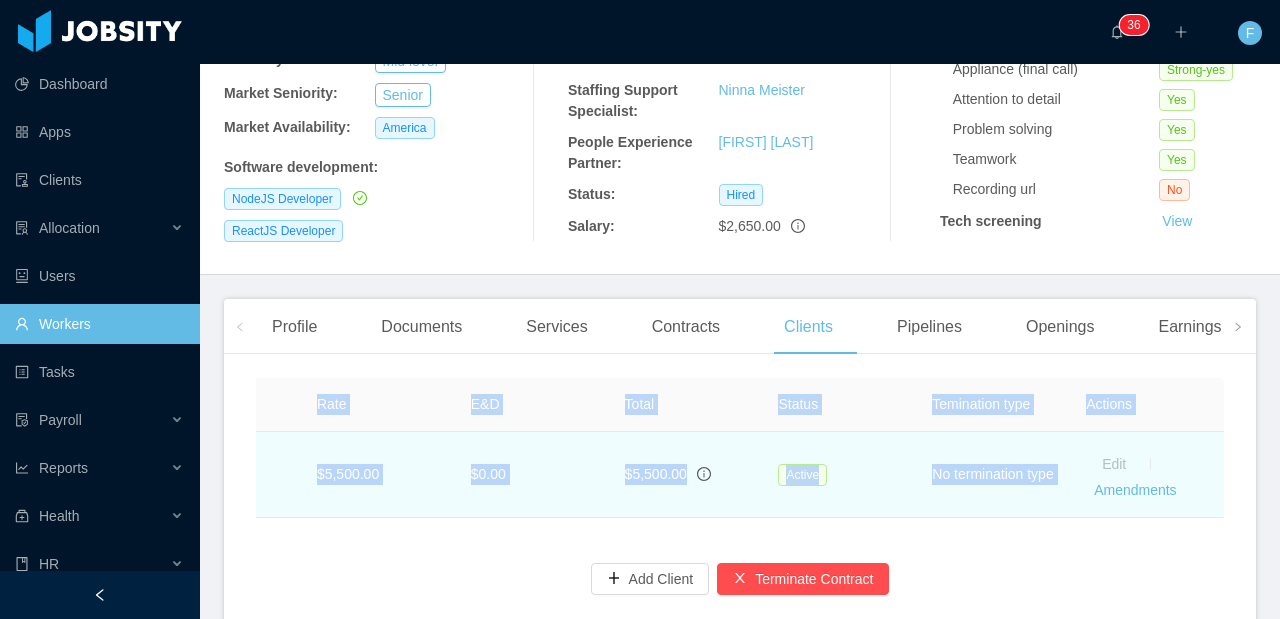 drag, startPoint x: 642, startPoint y: 407, endPoint x: 1147, endPoint y: 434, distance: 505.72125 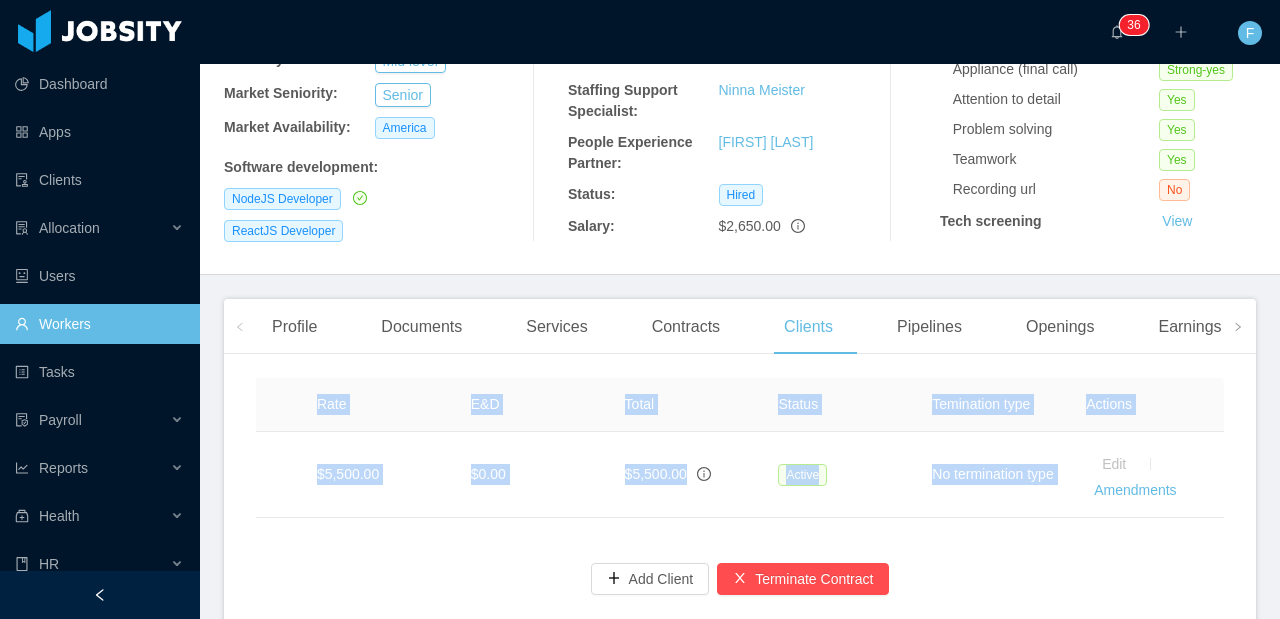click on "Actions" at bounding box center [1147, 405] 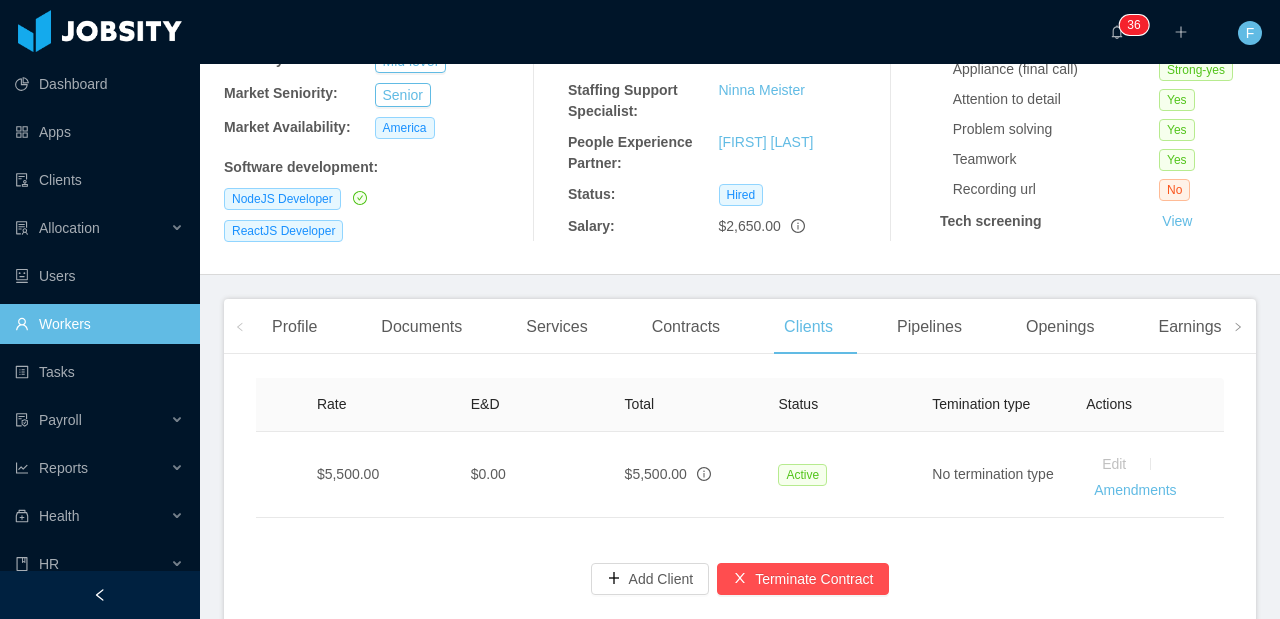 scroll, scrollTop: 0, scrollLeft: 1047, axis: horizontal 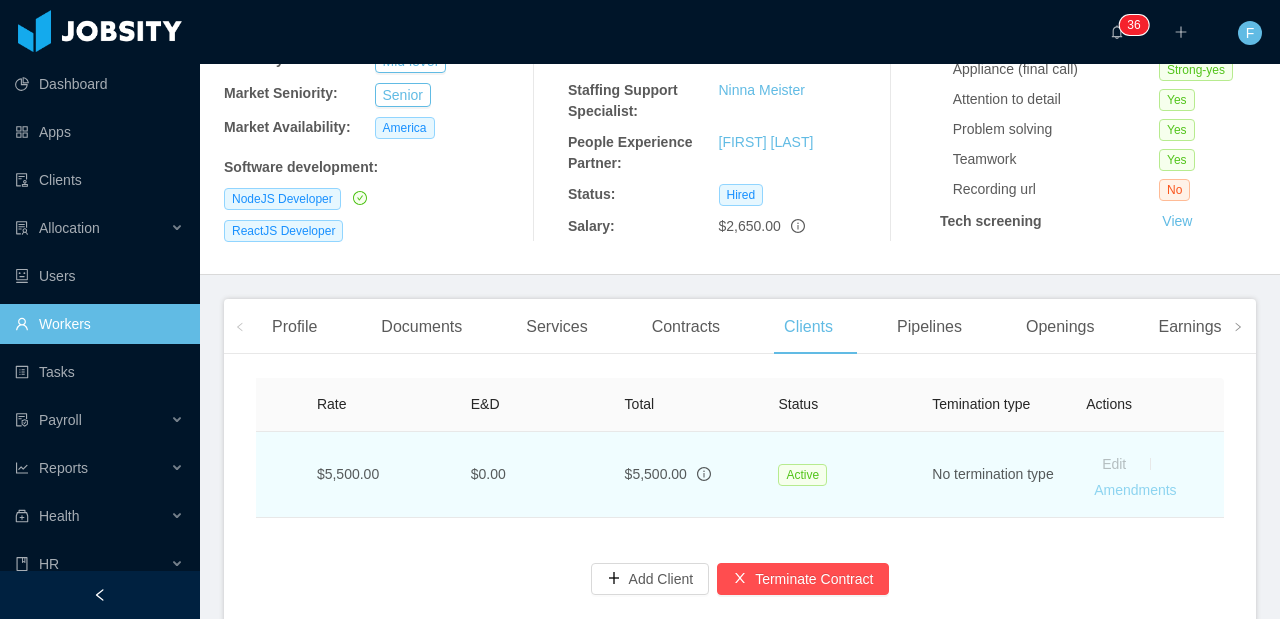 click on "Amendments" at bounding box center [1135, 490] 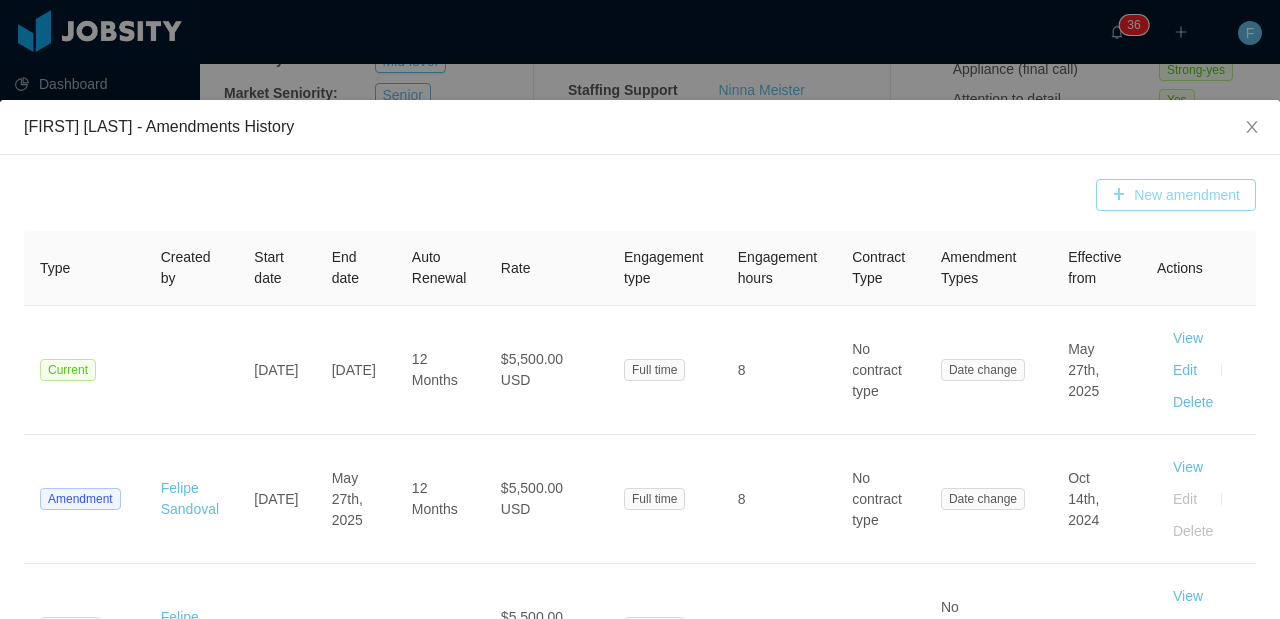click on "New amendment" at bounding box center (1176, 195) 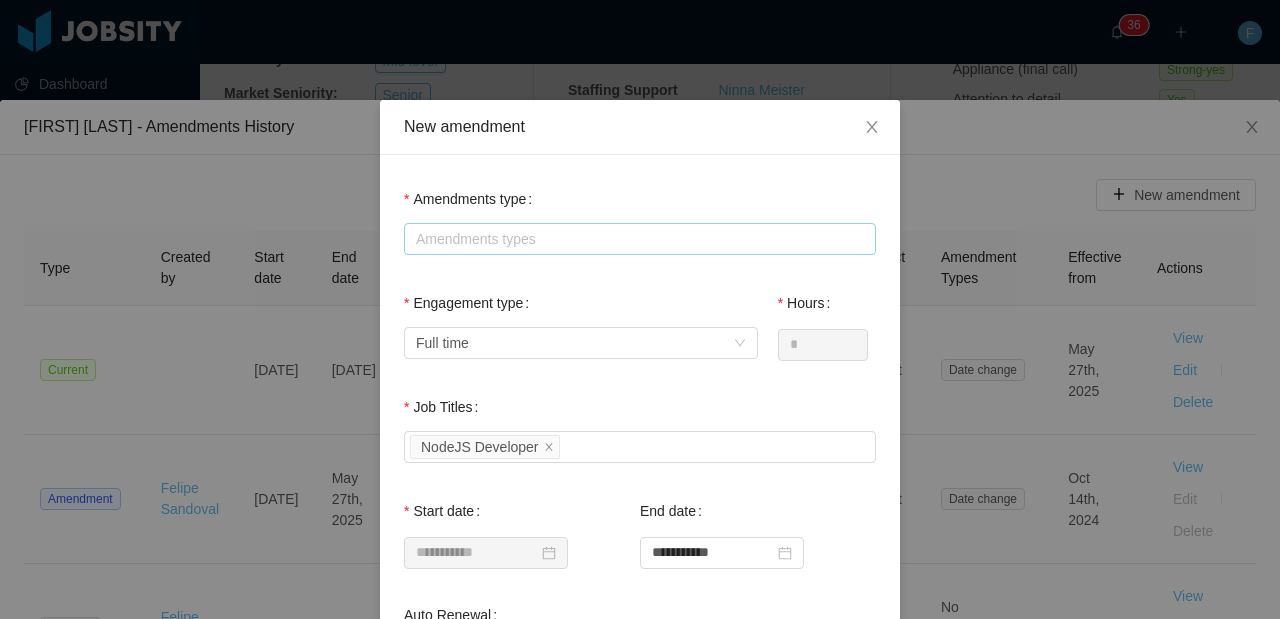 click on "Amendments types" at bounding box center [635, 239] 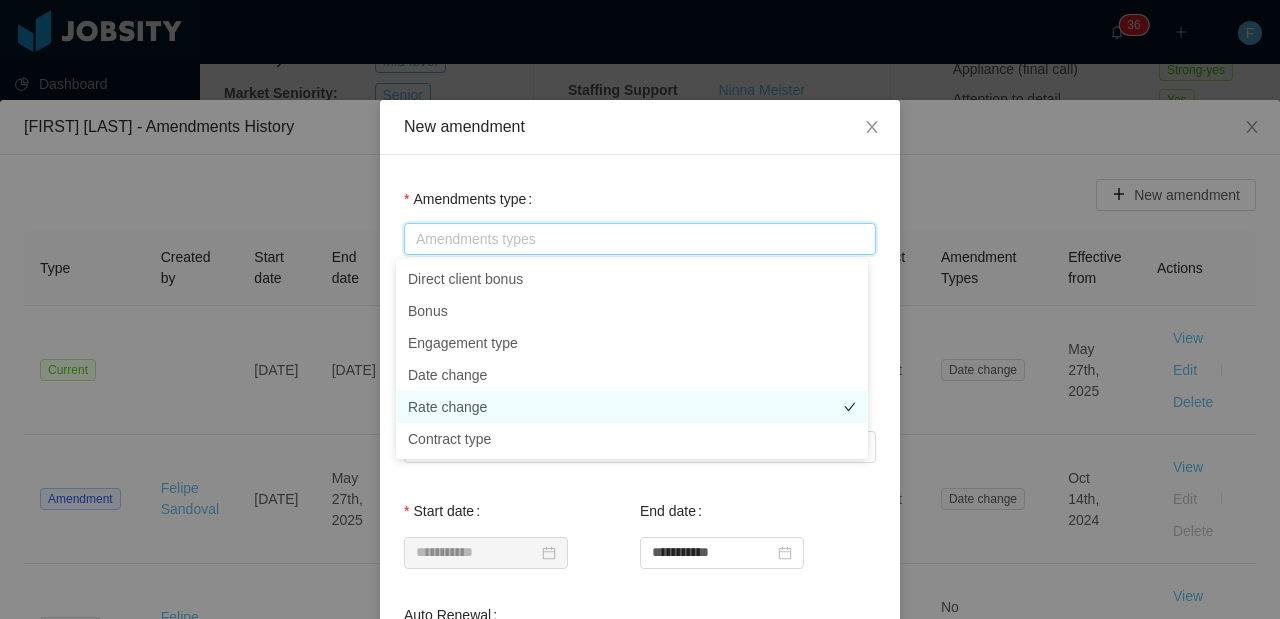 click on "Rate change" at bounding box center [632, 407] 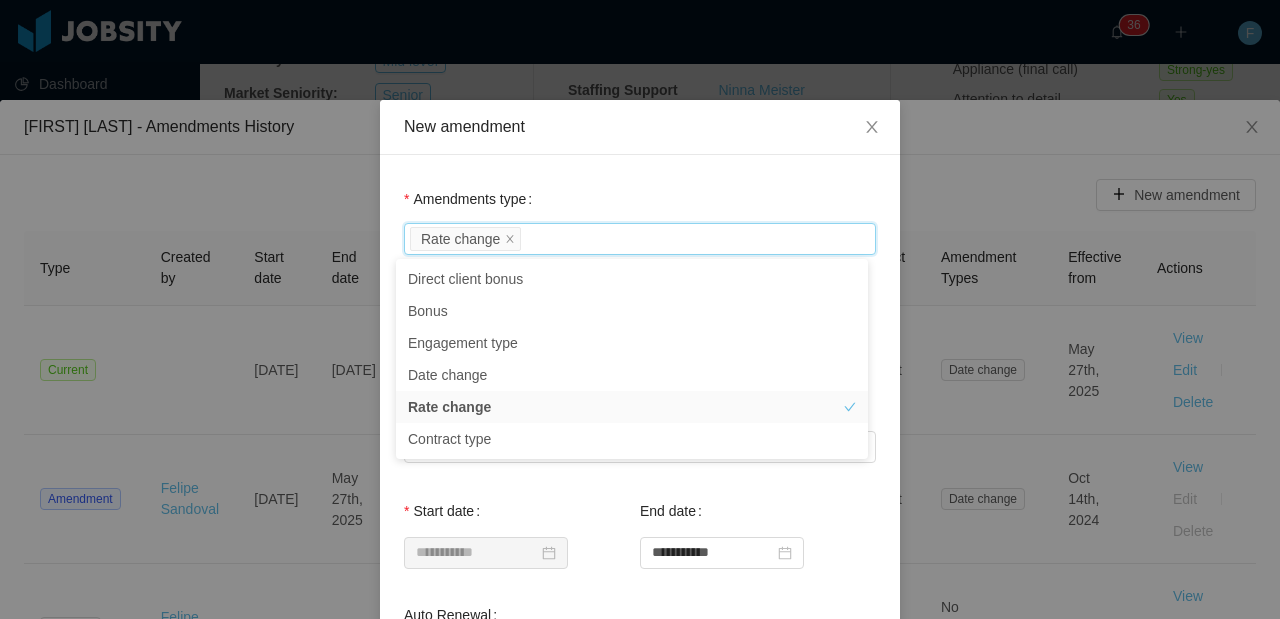 click on "Amendments types Rate change" at bounding box center (640, 239) 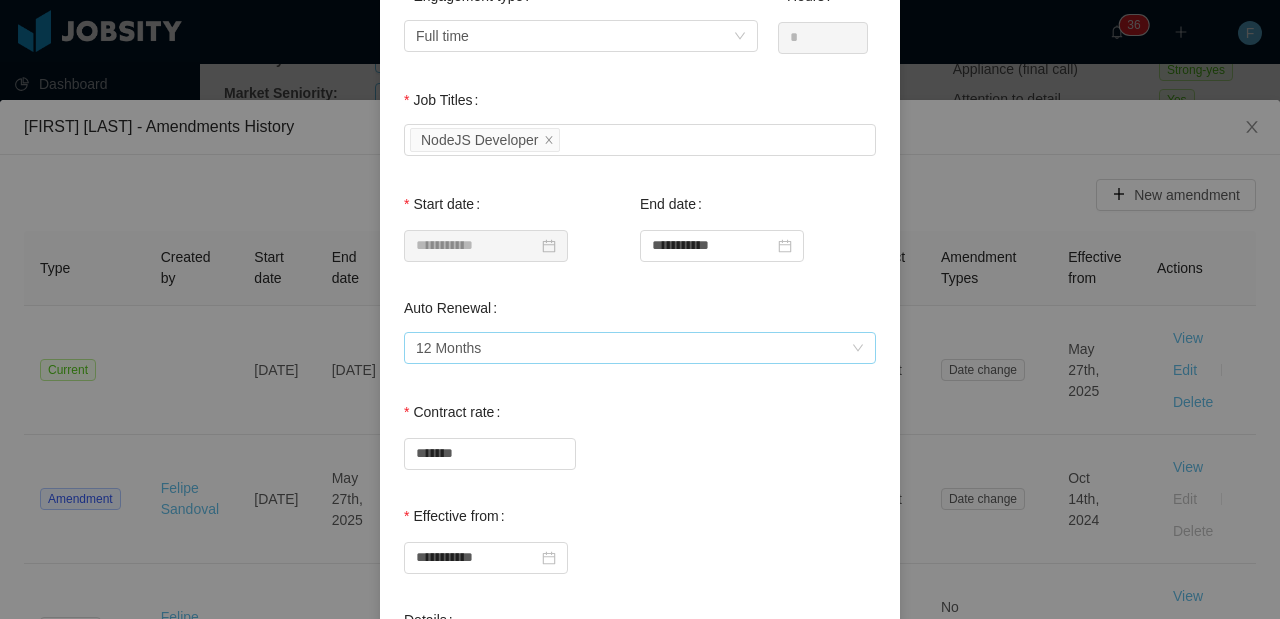 scroll, scrollTop: 327, scrollLeft: 0, axis: vertical 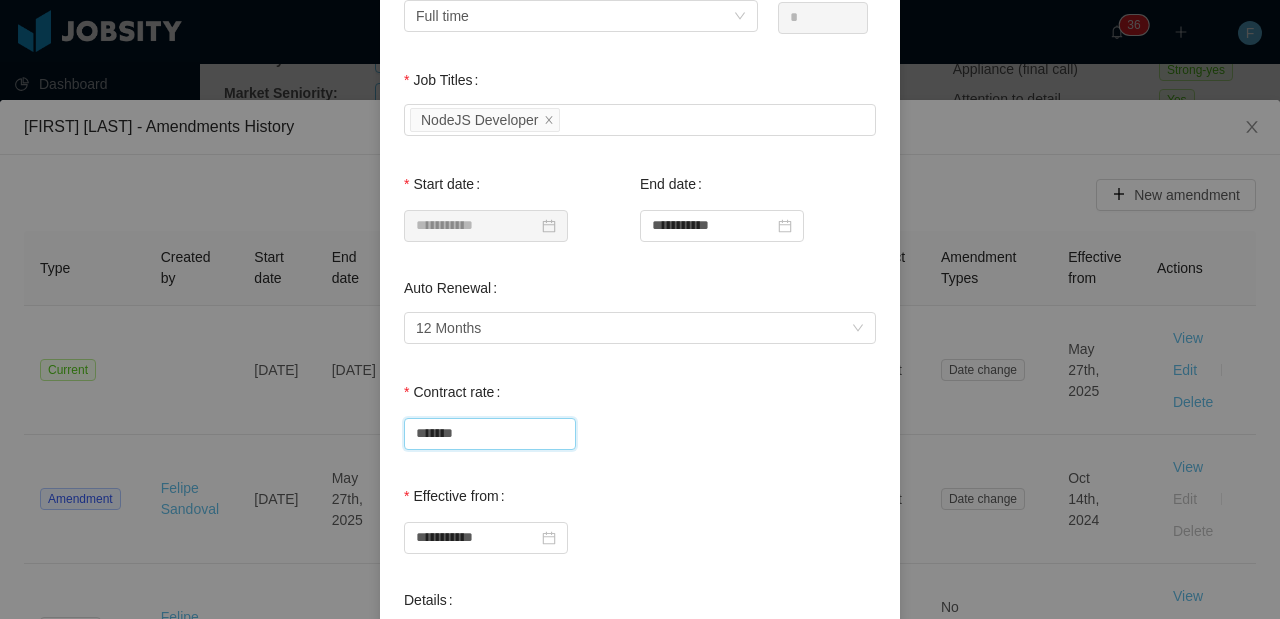 drag, startPoint x: 468, startPoint y: 441, endPoint x: 363, endPoint y: 429, distance: 105.68349 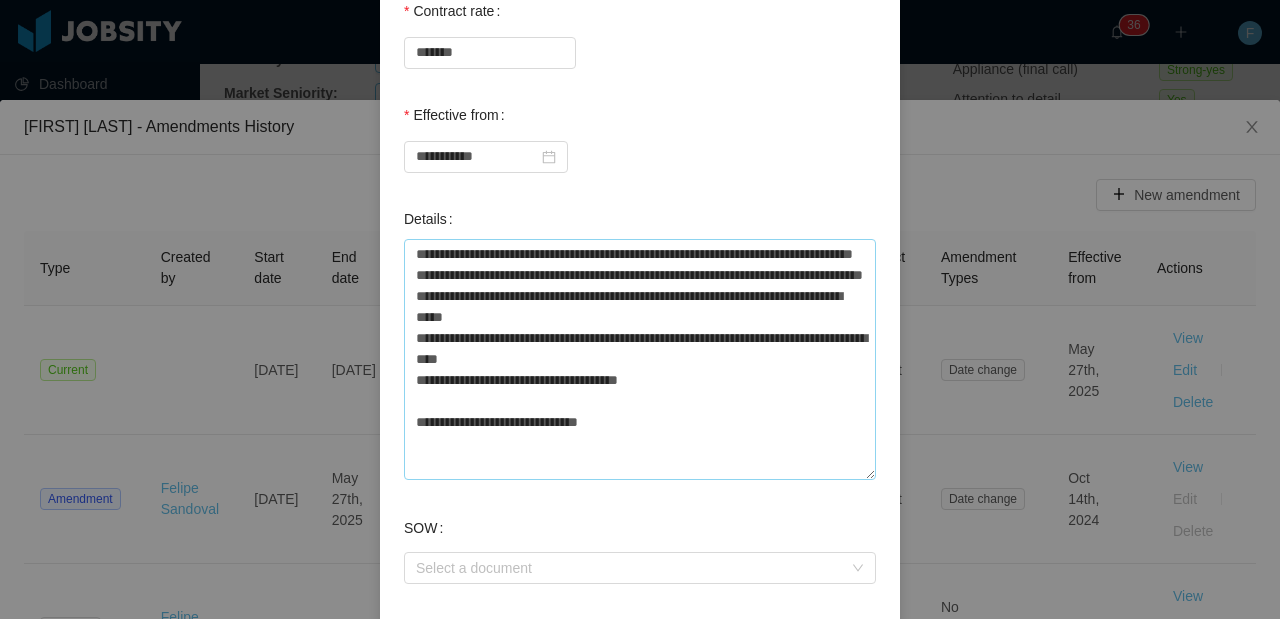 scroll, scrollTop: 802, scrollLeft: 0, axis: vertical 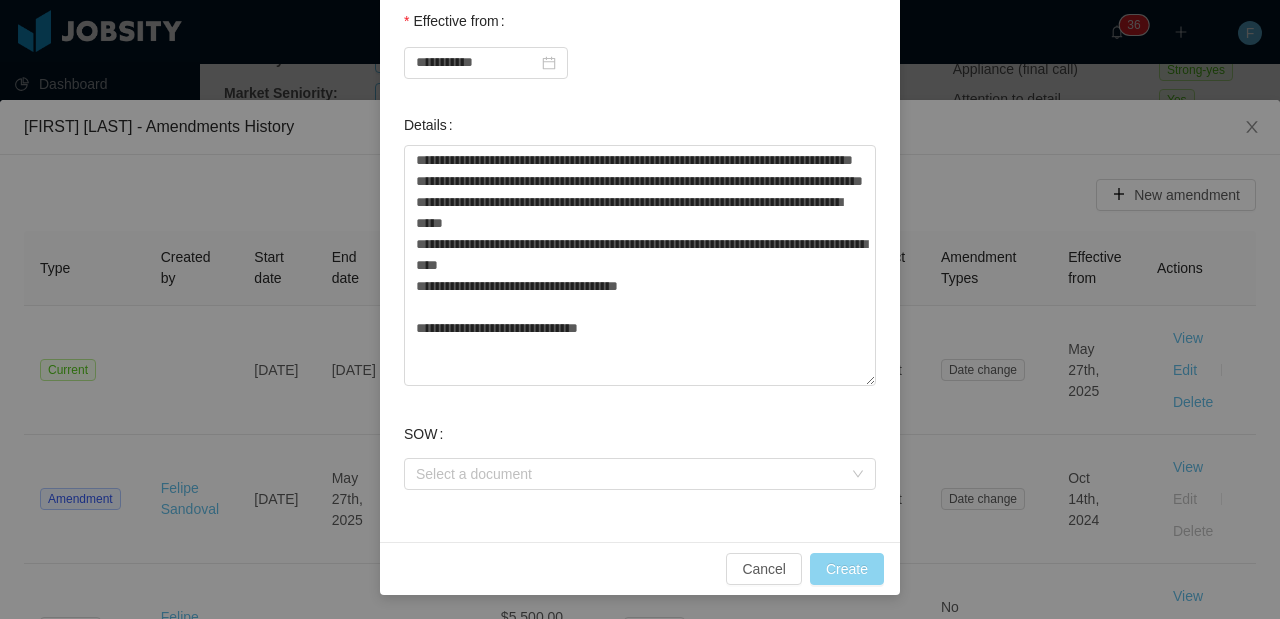 click on "Create" at bounding box center (847, 569) 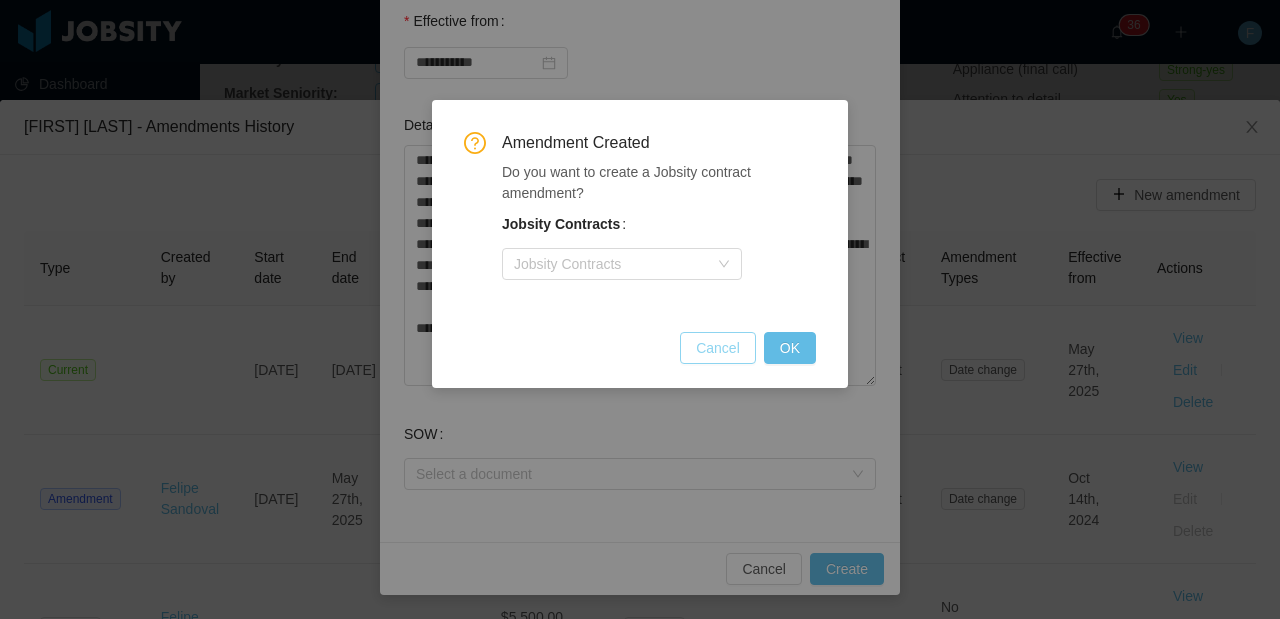 click on "Cancel" at bounding box center (718, 348) 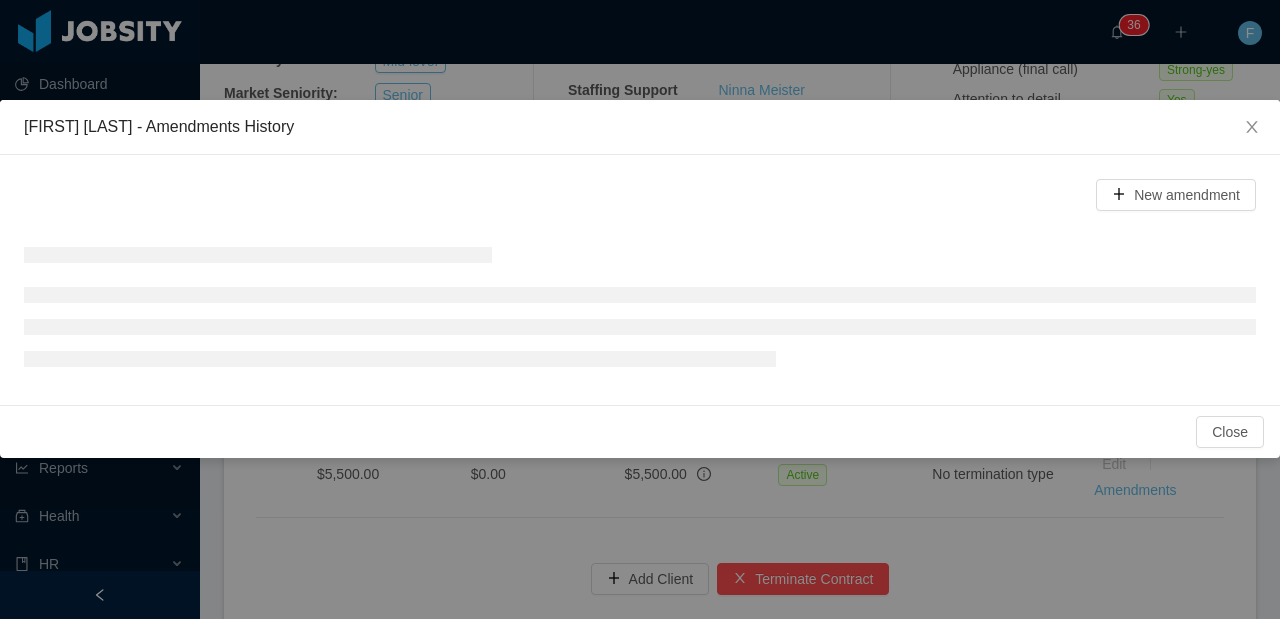scroll, scrollTop: 702, scrollLeft: 0, axis: vertical 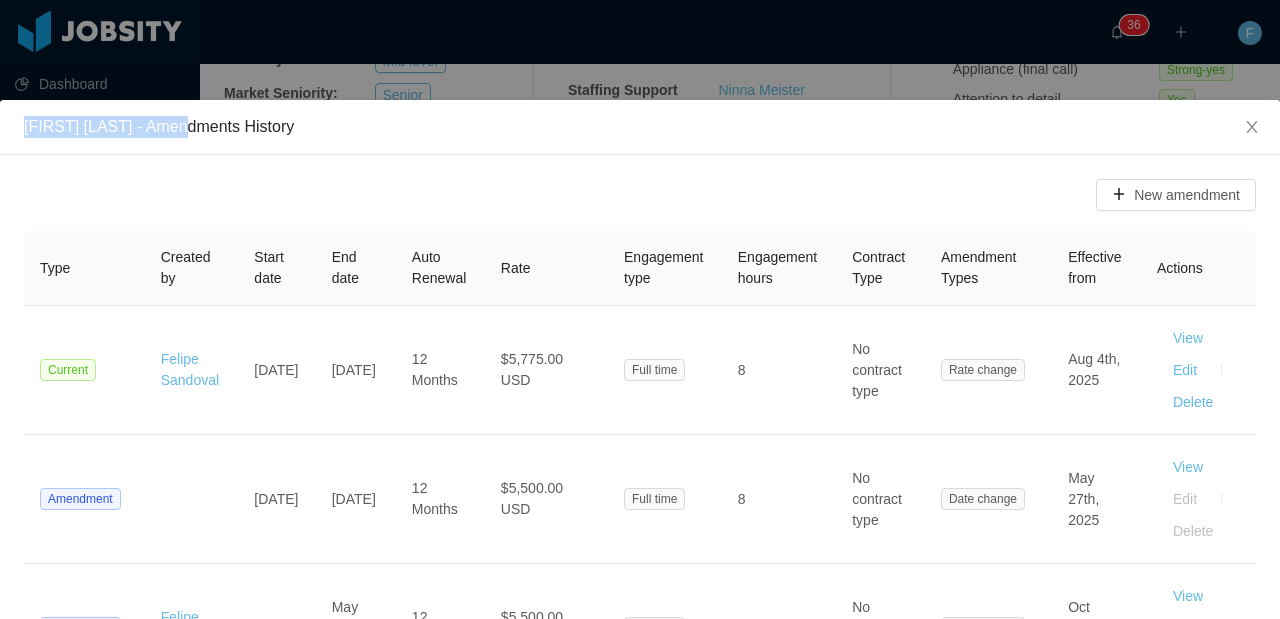 drag, startPoint x: 171, startPoint y: 135, endPoint x: 24, endPoint y: 130, distance: 147.085 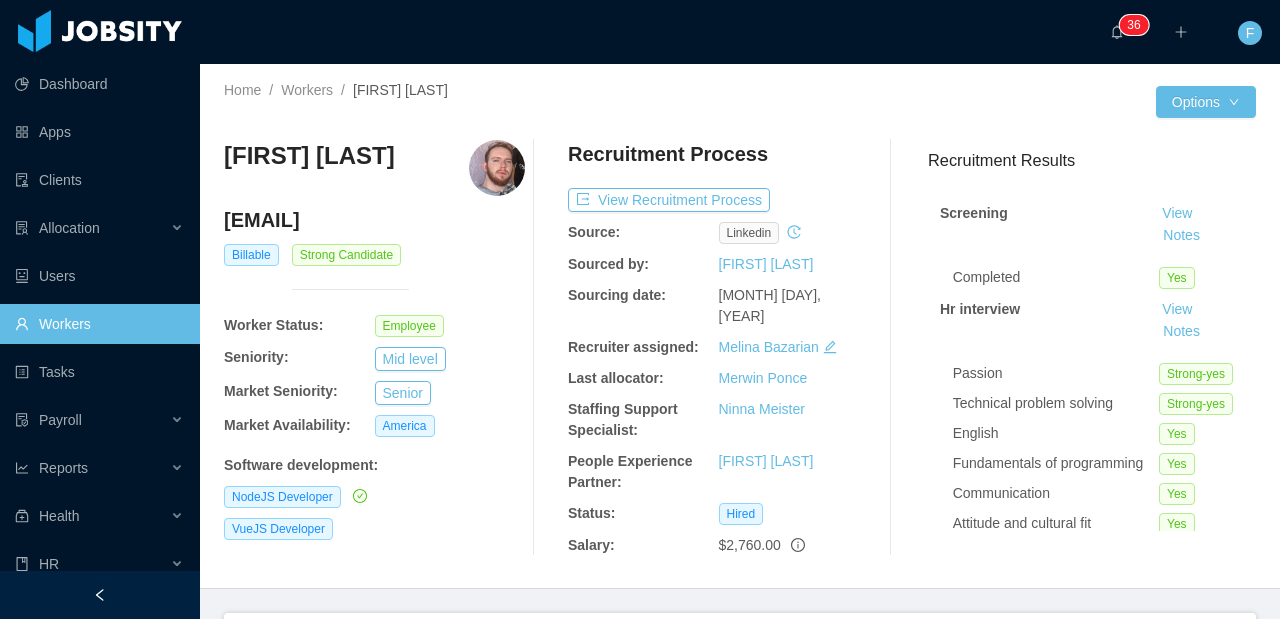 scroll, scrollTop: 0, scrollLeft: 0, axis: both 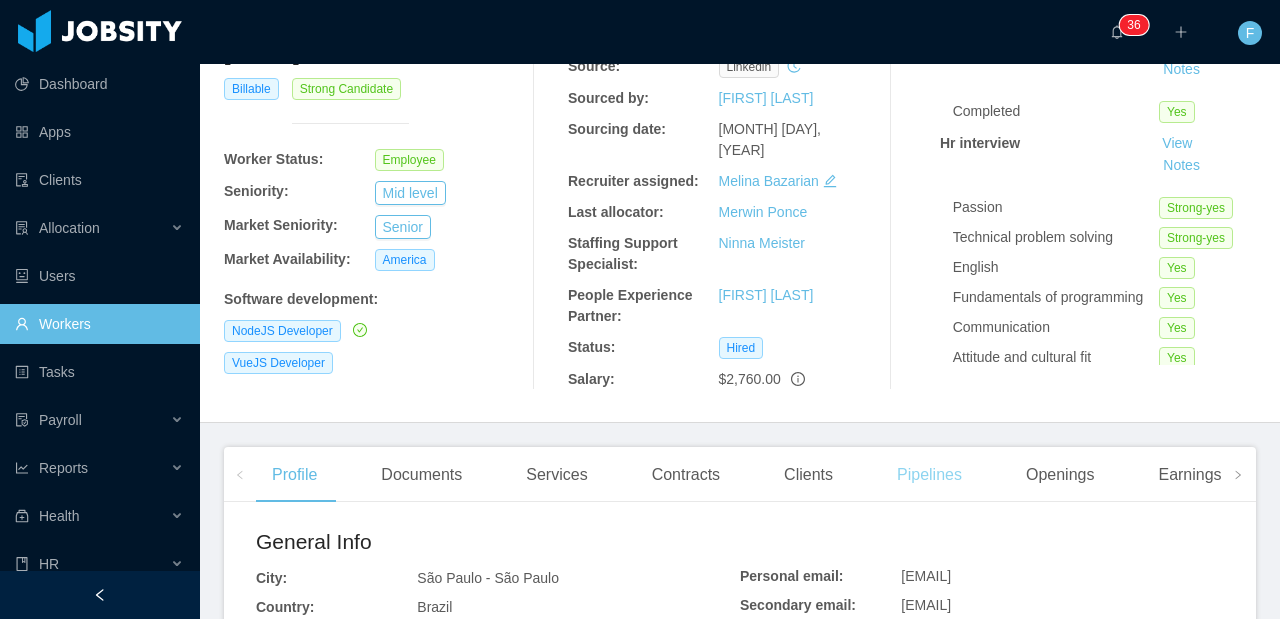 click on "Pipelines" at bounding box center (929, 475) 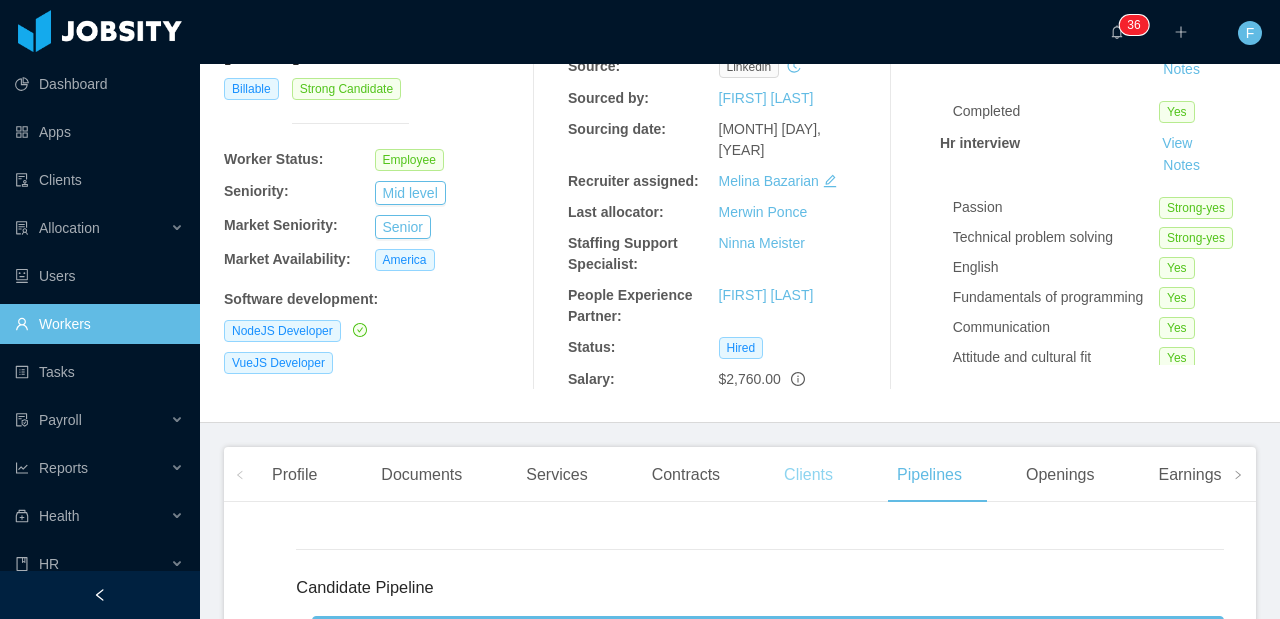 click on "Clients" at bounding box center [808, 475] 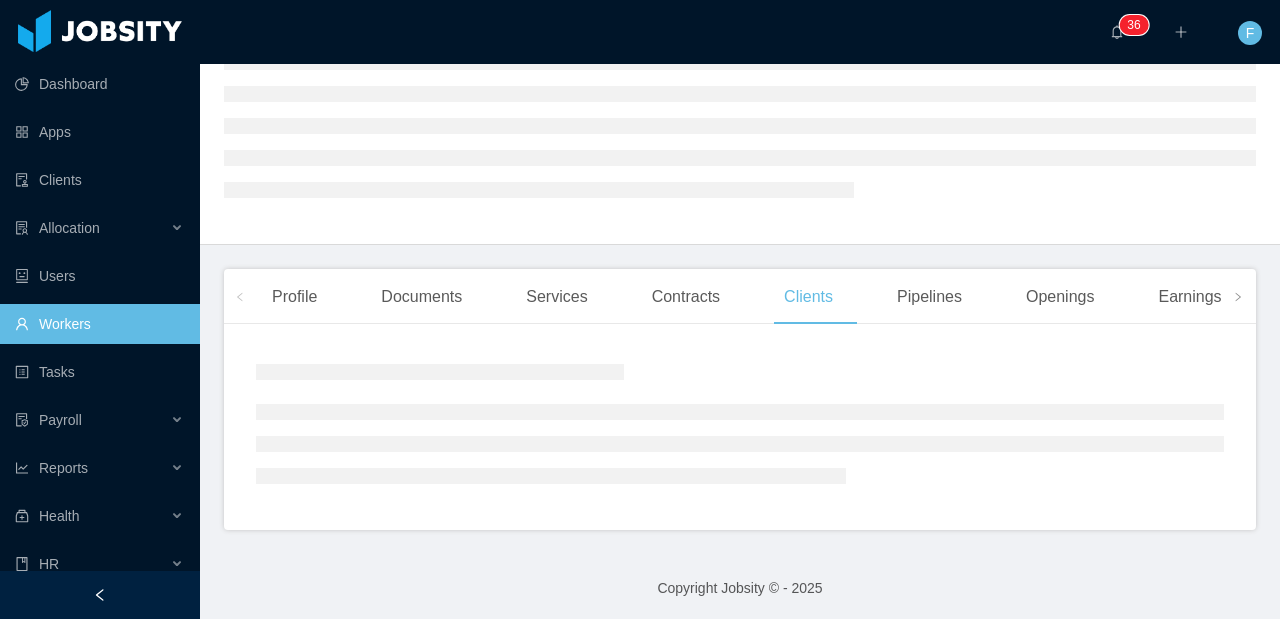 scroll, scrollTop: 178, scrollLeft: 0, axis: vertical 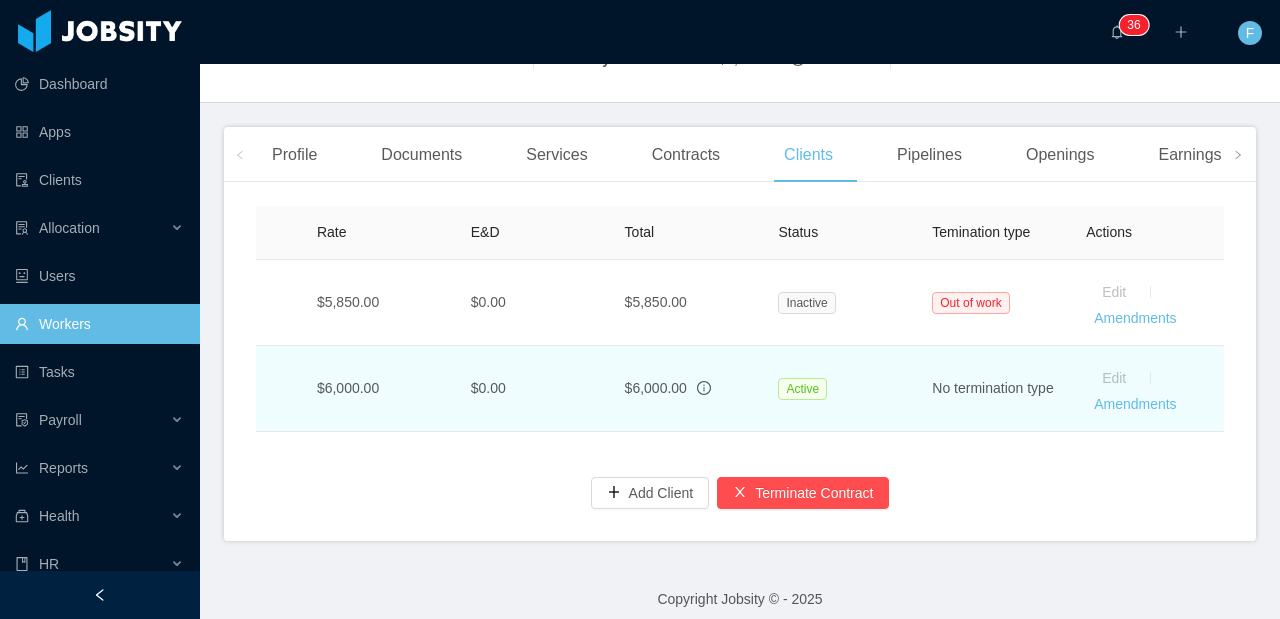 click on "Edit Amendments" at bounding box center (1147, 389) 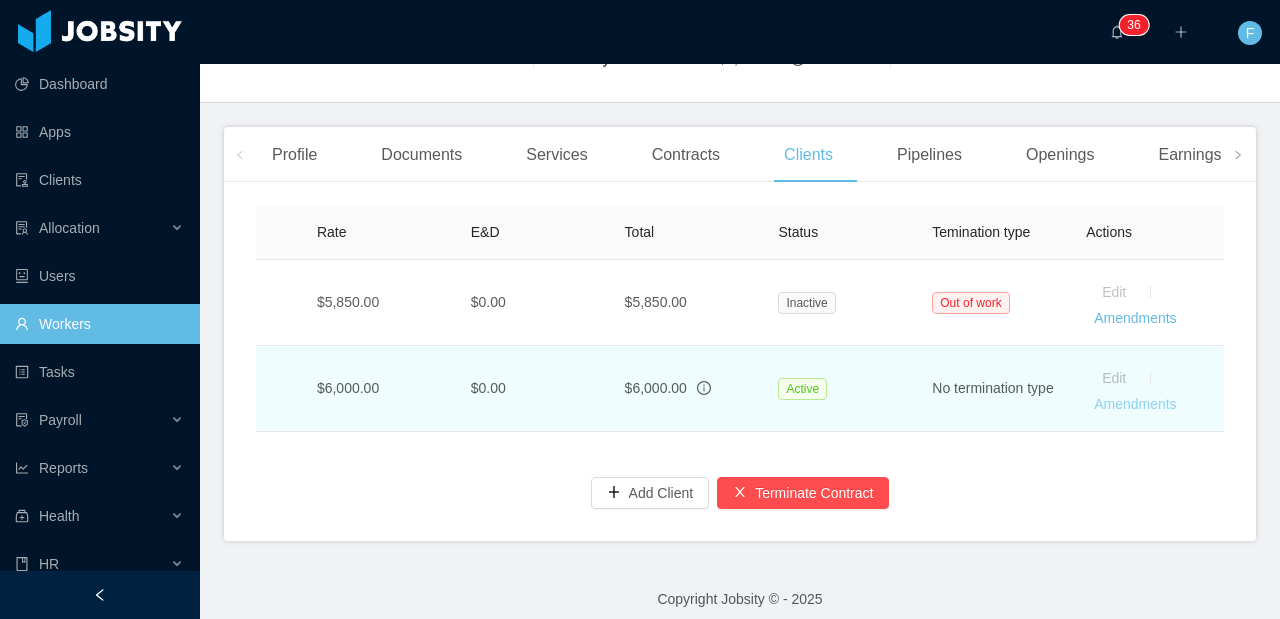 click on "Amendments" at bounding box center [1135, 404] 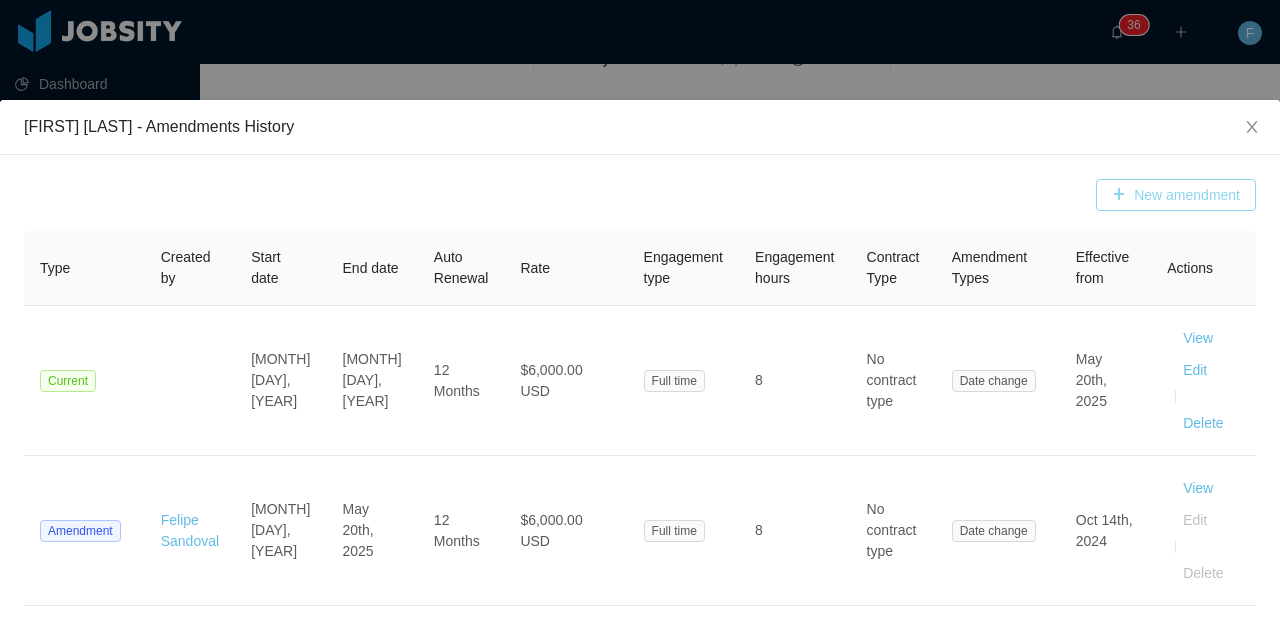 click on "New amendment" at bounding box center [1176, 195] 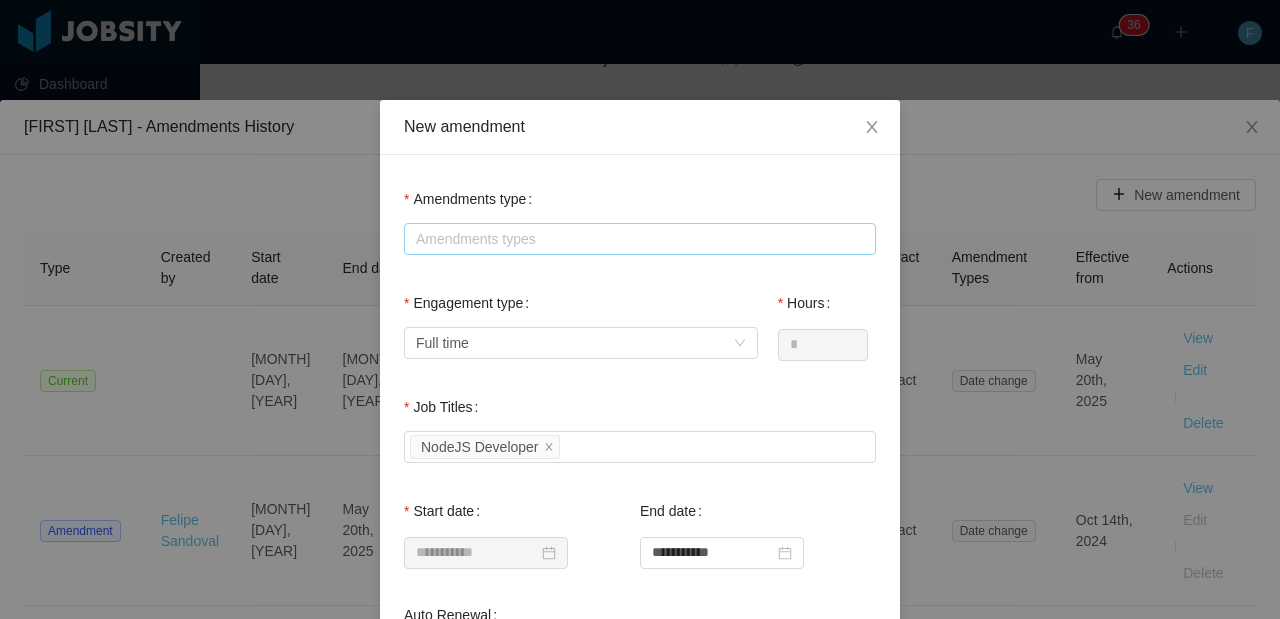click on "Amendments types" at bounding box center (640, 239) 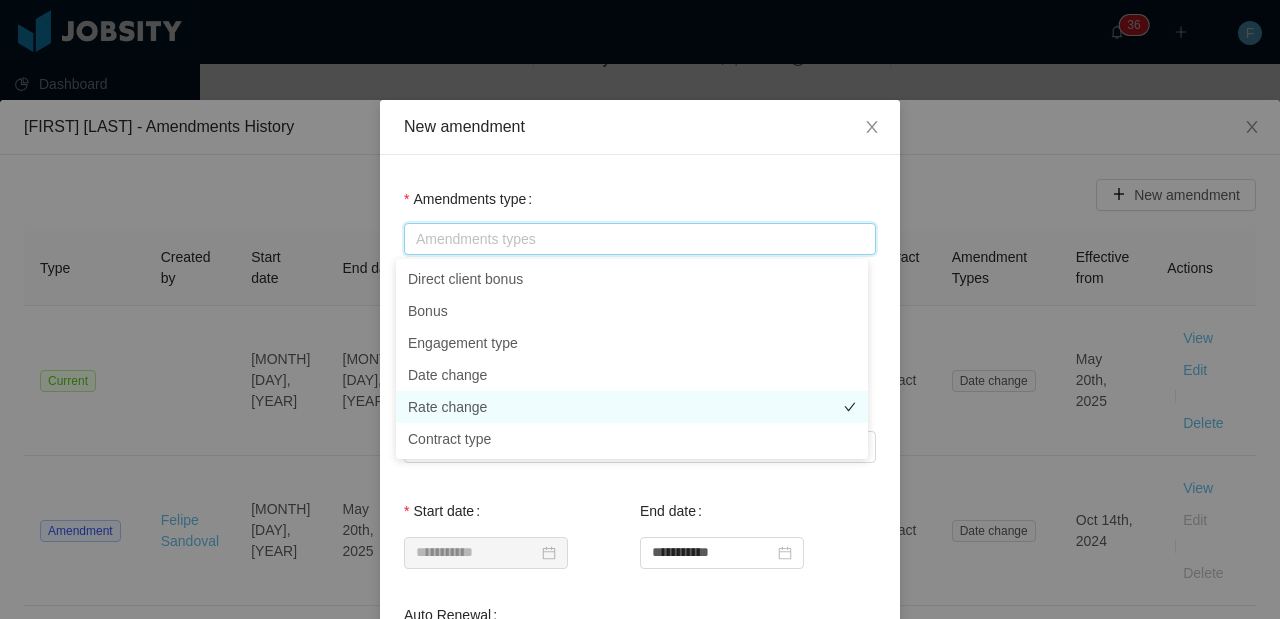 click on "Rate change" at bounding box center [632, 407] 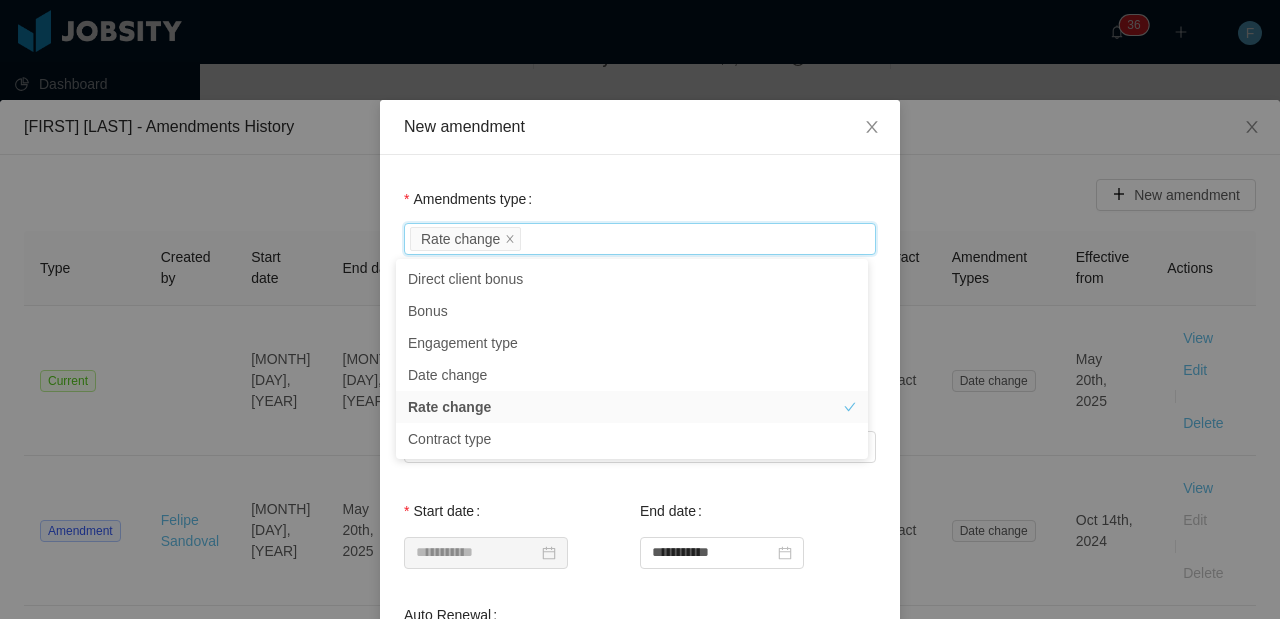 click on "Amendments type Amendments types Rate change" at bounding box center [640, 219] 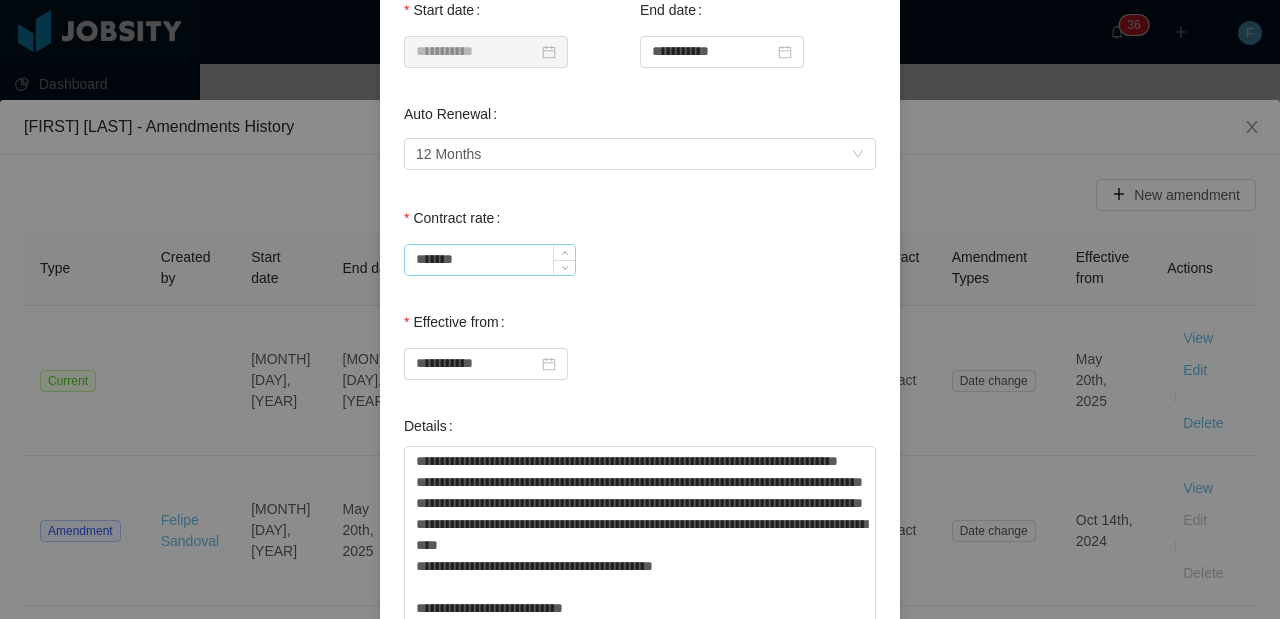 scroll, scrollTop: 503, scrollLeft: 0, axis: vertical 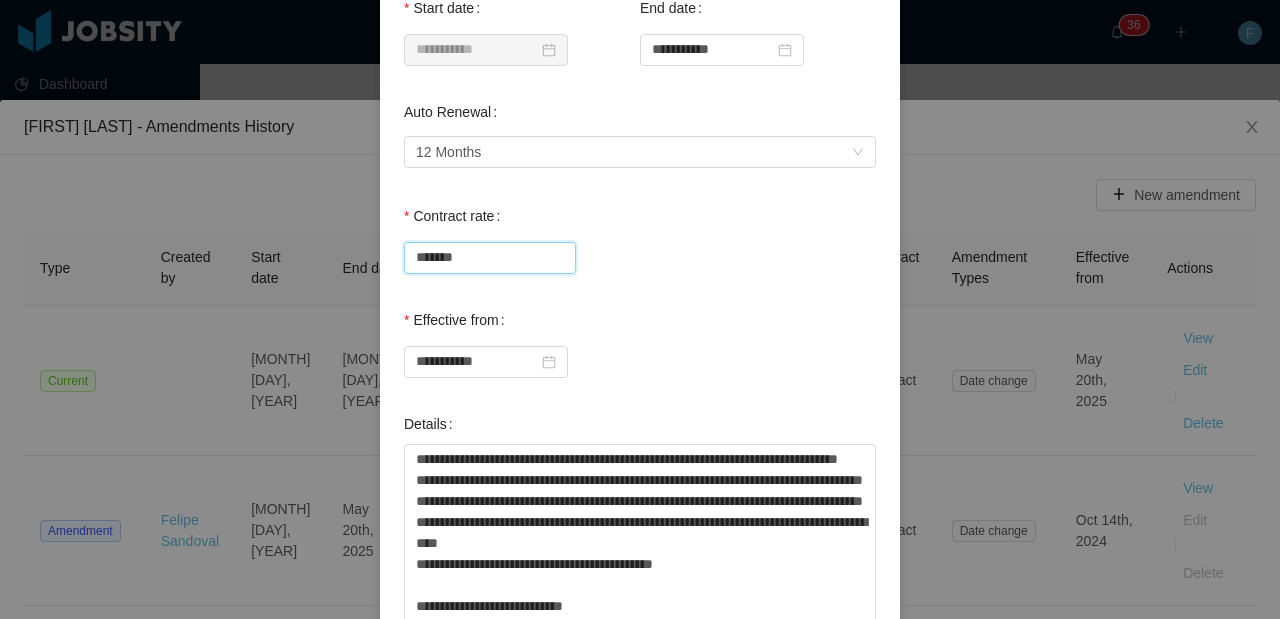 drag, startPoint x: 516, startPoint y: 263, endPoint x: 389, endPoint y: 254, distance: 127.3185 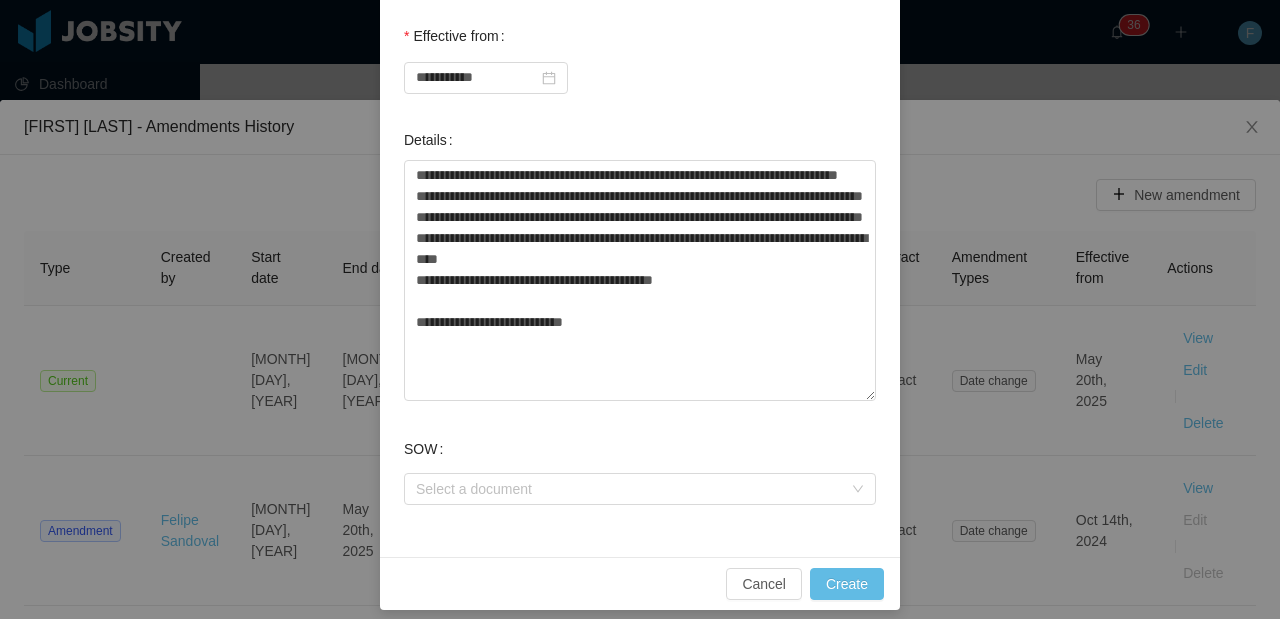 scroll, scrollTop: 802, scrollLeft: 0, axis: vertical 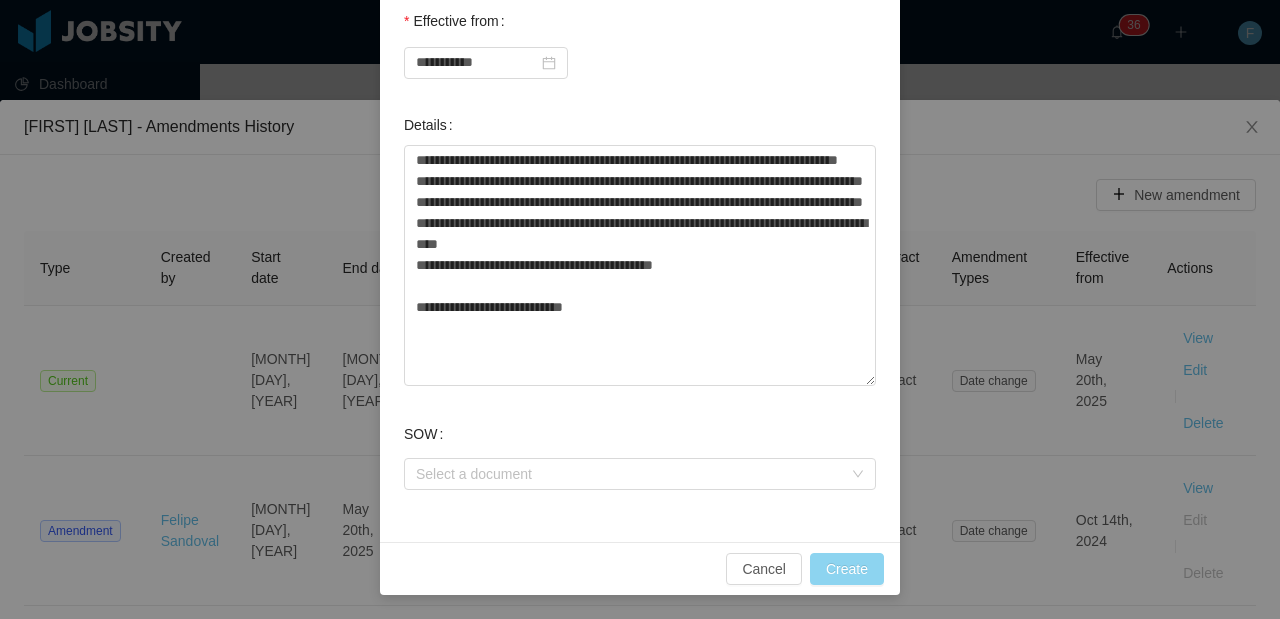 type on "*******" 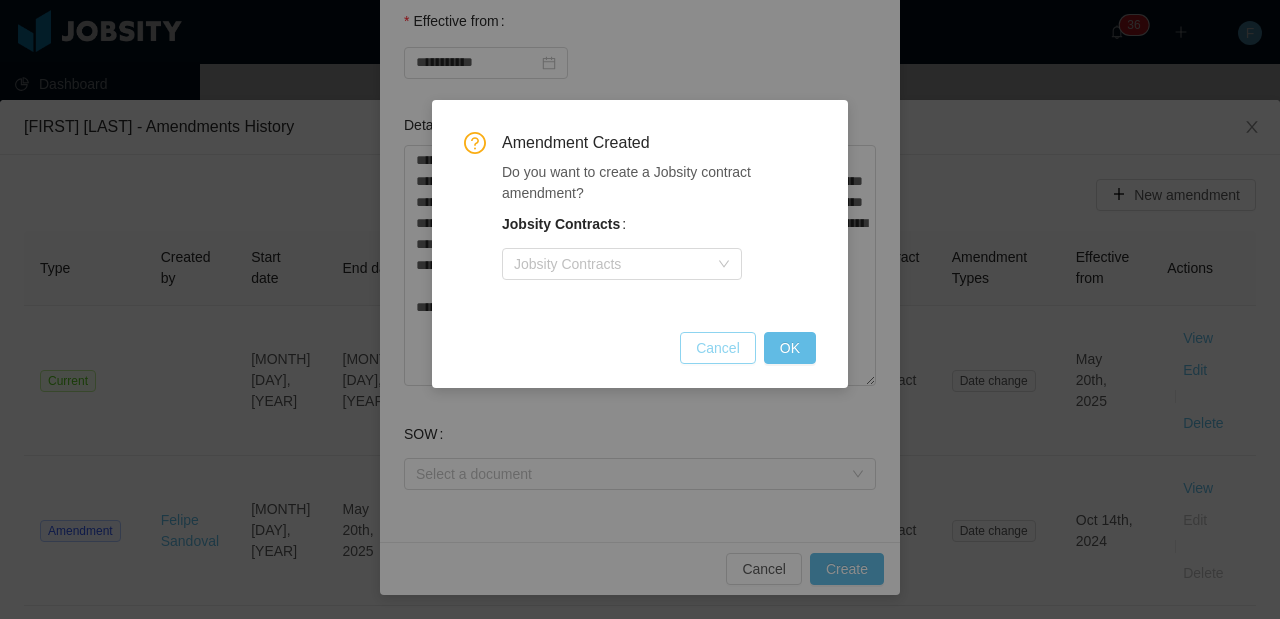 click on "Cancel" at bounding box center [718, 348] 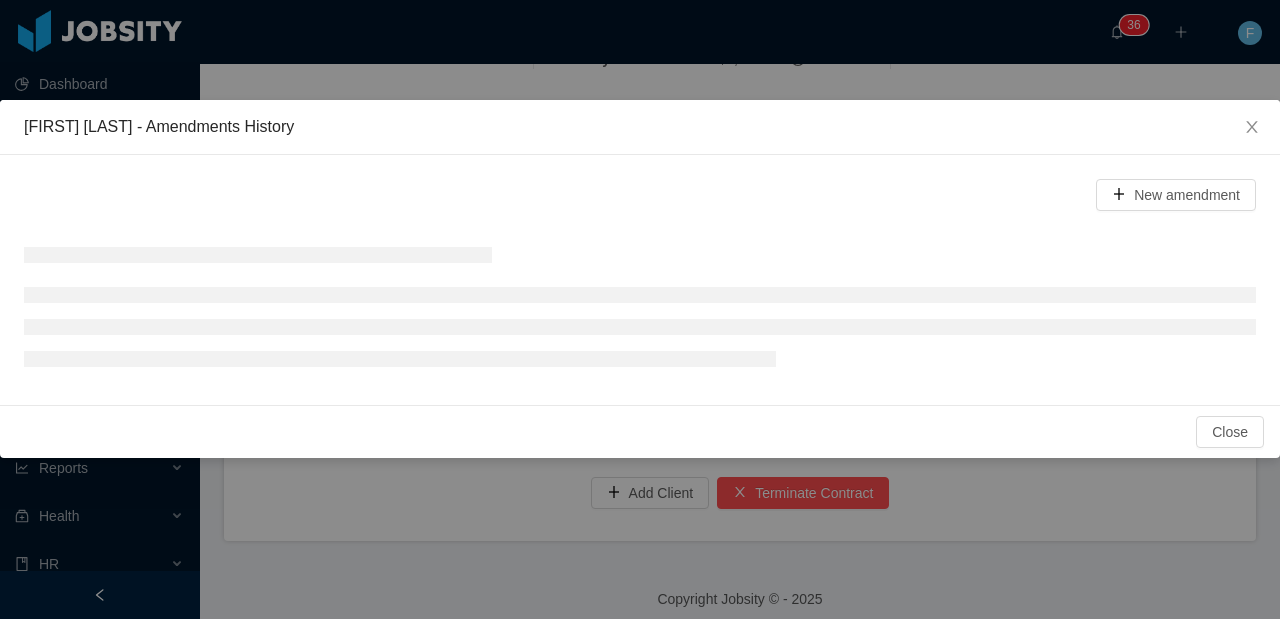 scroll, scrollTop: 702, scrollLeft: 0, axis: vertical 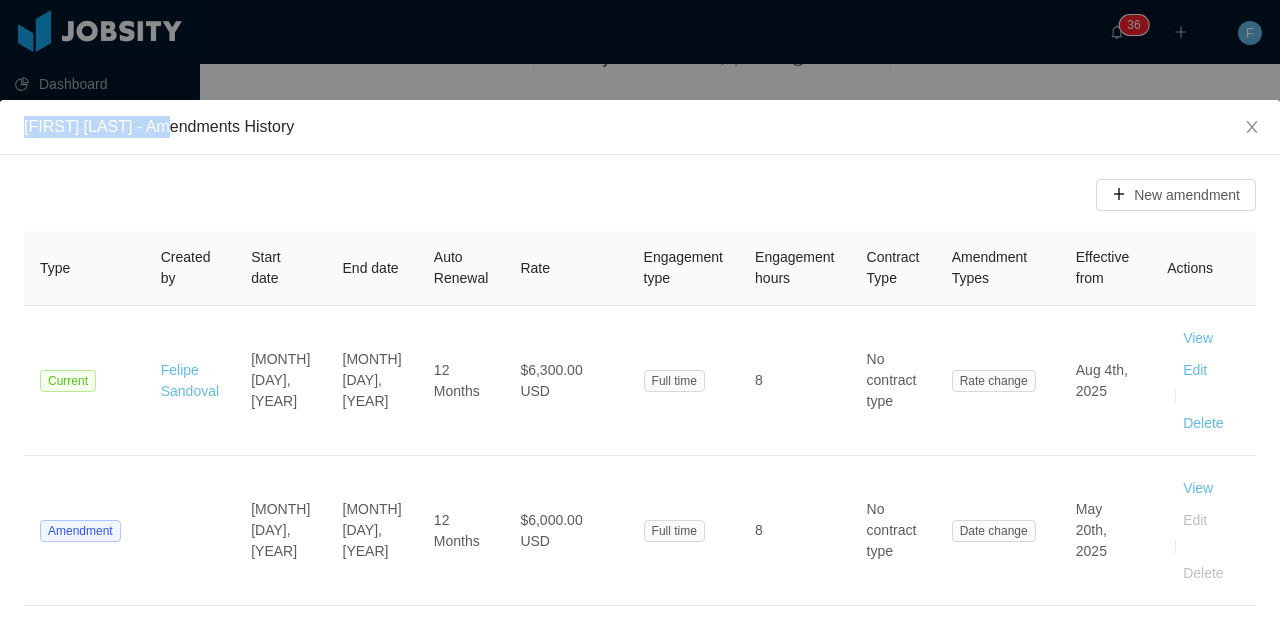 drag, startPoint x: 174, startPoint y: 132, endPoint x: 11, endPoint y: 122, distance: 163.30646 